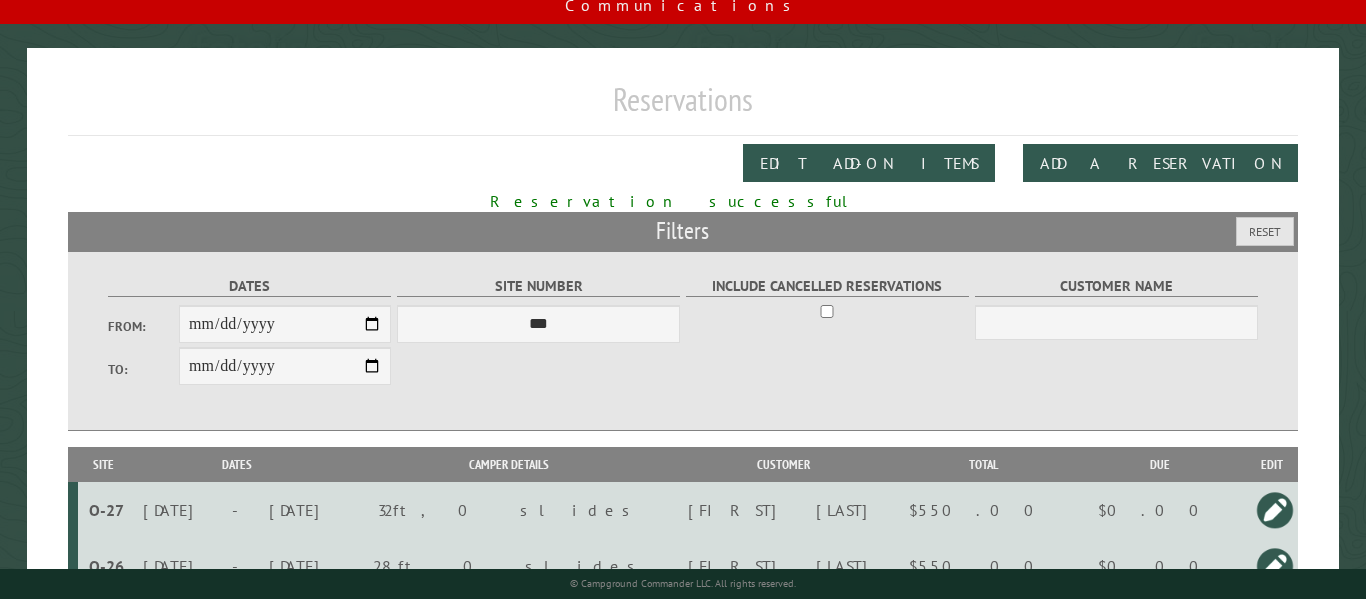 scroll, scrollTop: 0, scrollLeft: 0, axis: both 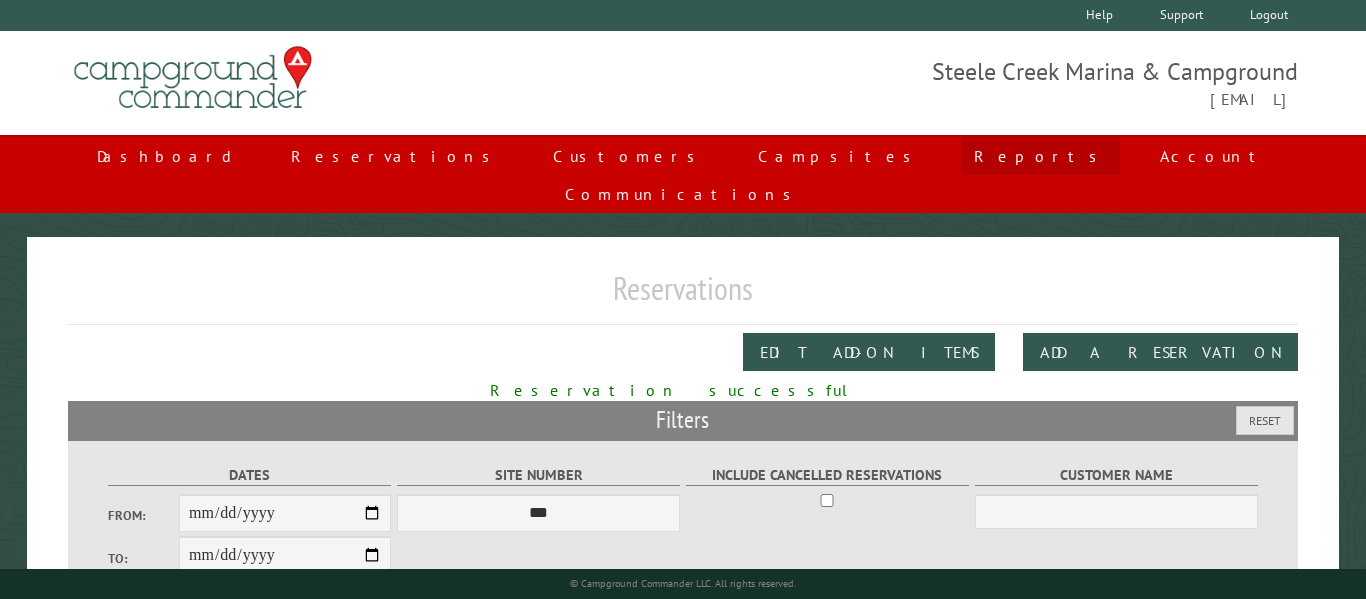 click on "Reports" at bounding box center [1041, 156] 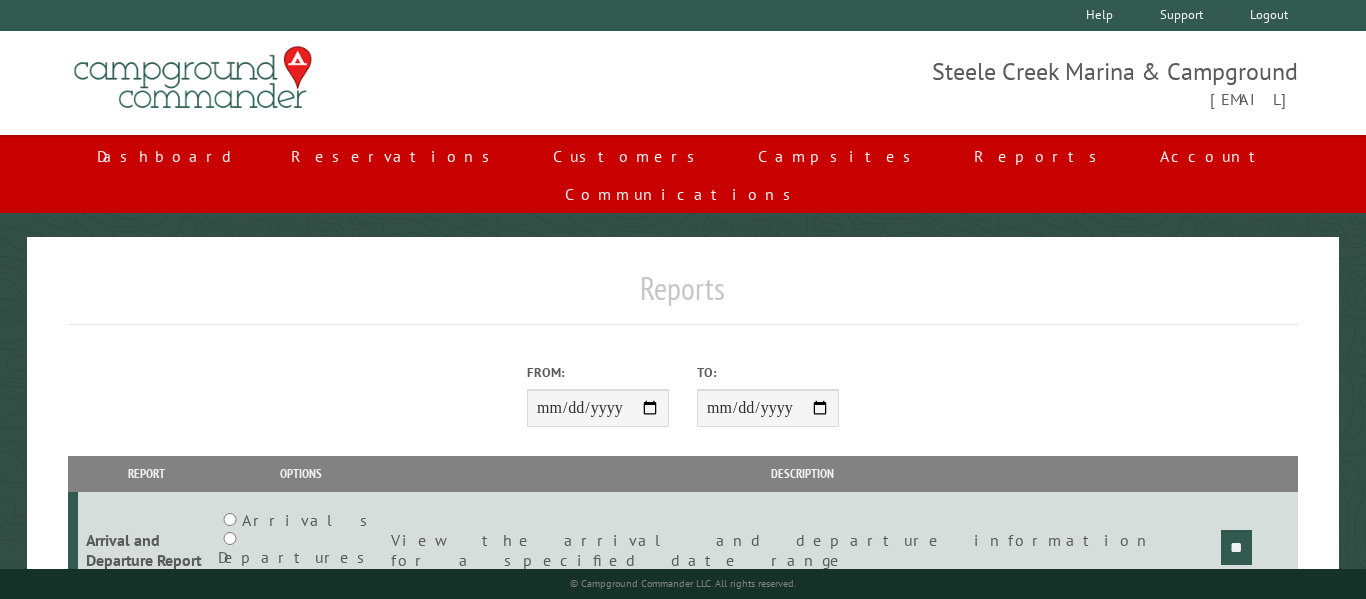 scroll, scrollTop: 0, scrollLeft: 0, axis: both 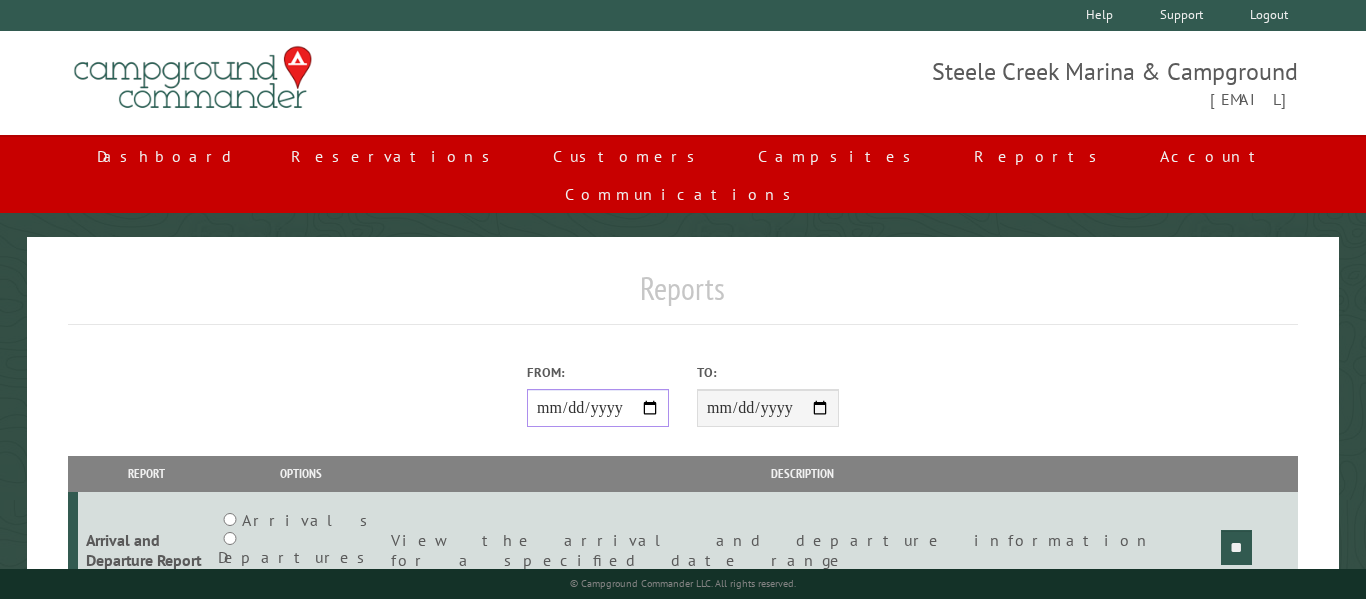 click on "From:" at bounding box center [598, 408] 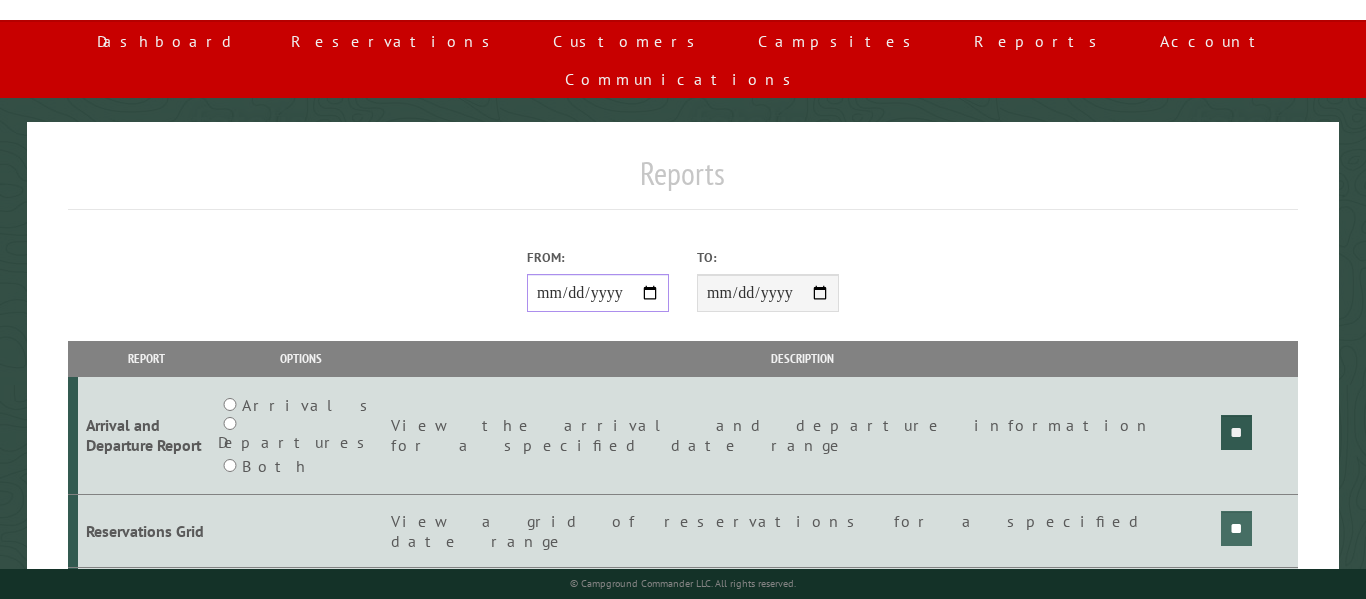 scroll, scrollTop: 117, scrollLeft: 0, axis: vertical 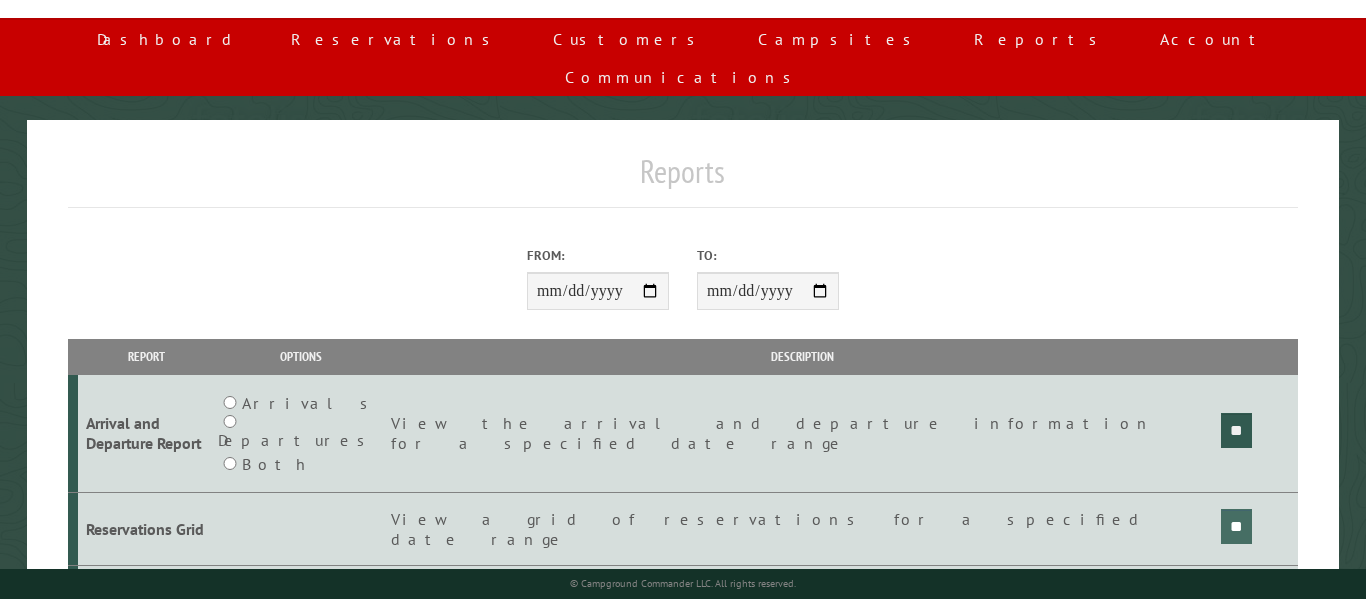 click on "**" at bounding box center [1236, 430] 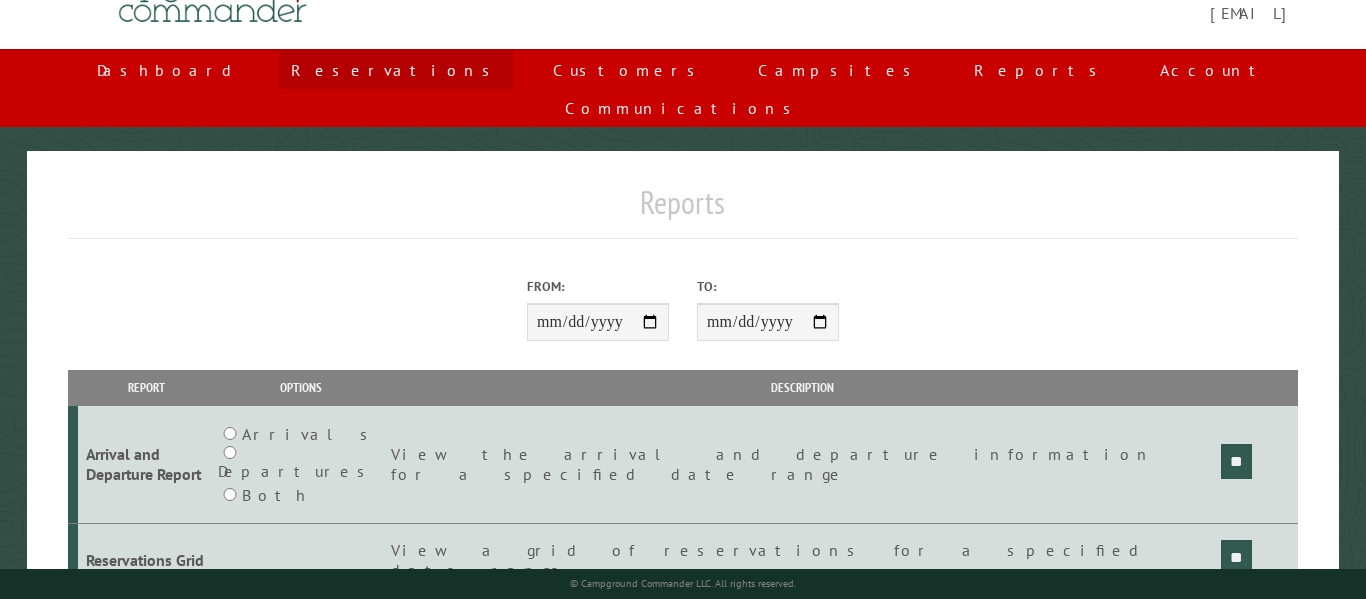 click on "Reservations" at bounding box center [396, 70] 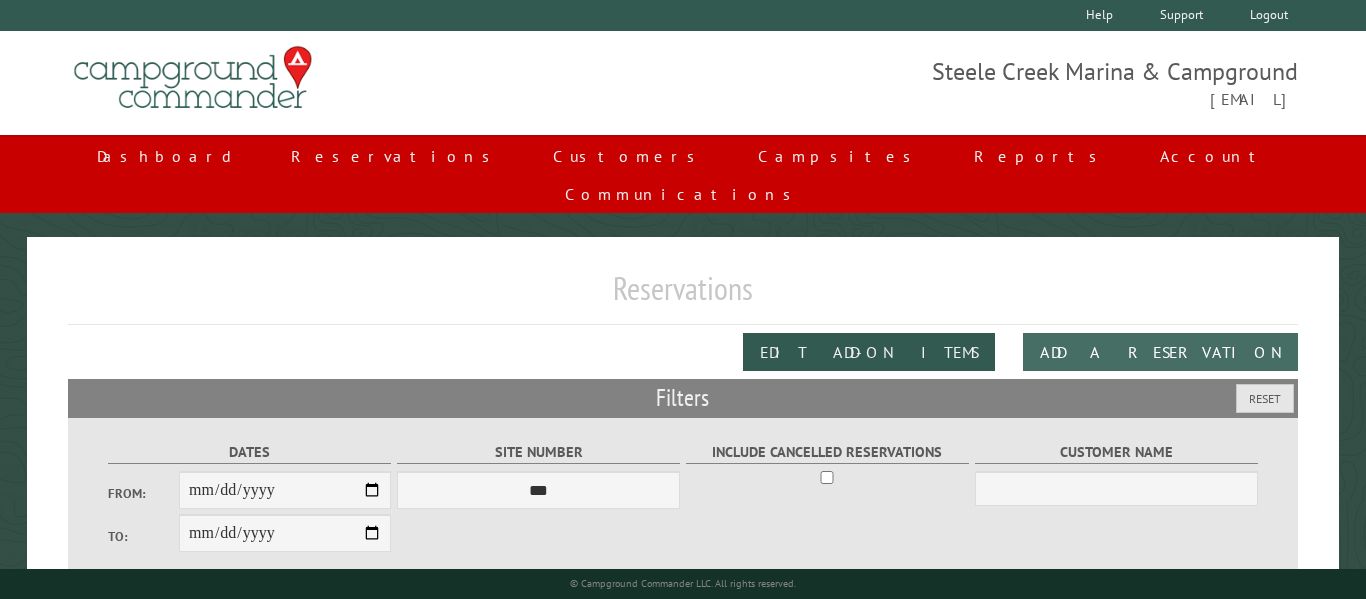 click on "Add a Reservation" at bounding box center [1160, 352] 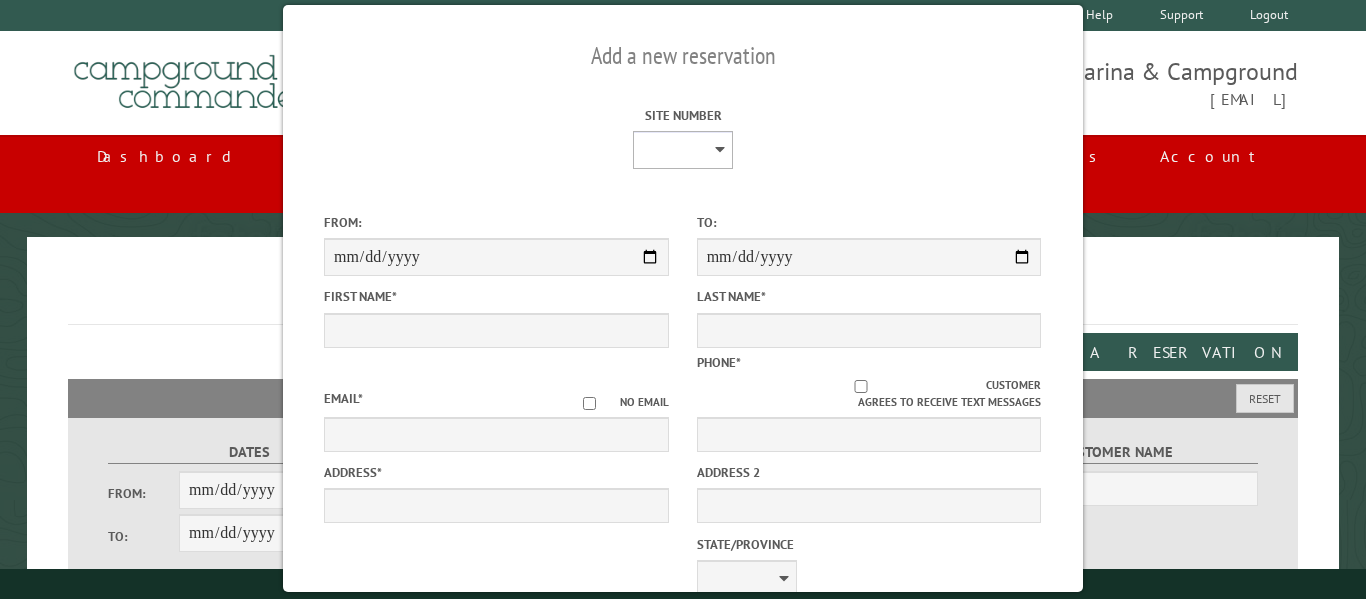 click on "*** *** *** *** *** *** *** **** **** **** **** **** **** **** **** **** **** **** **** **** **** **** **** **** **** **** **** **** **** **** **** **** **** **** **** **** **** **** ***** **** **** ***** *** *** *** *** *** *** *** *** *** **** *** *** *** *** *** ***" at bounding box center [683, 150] 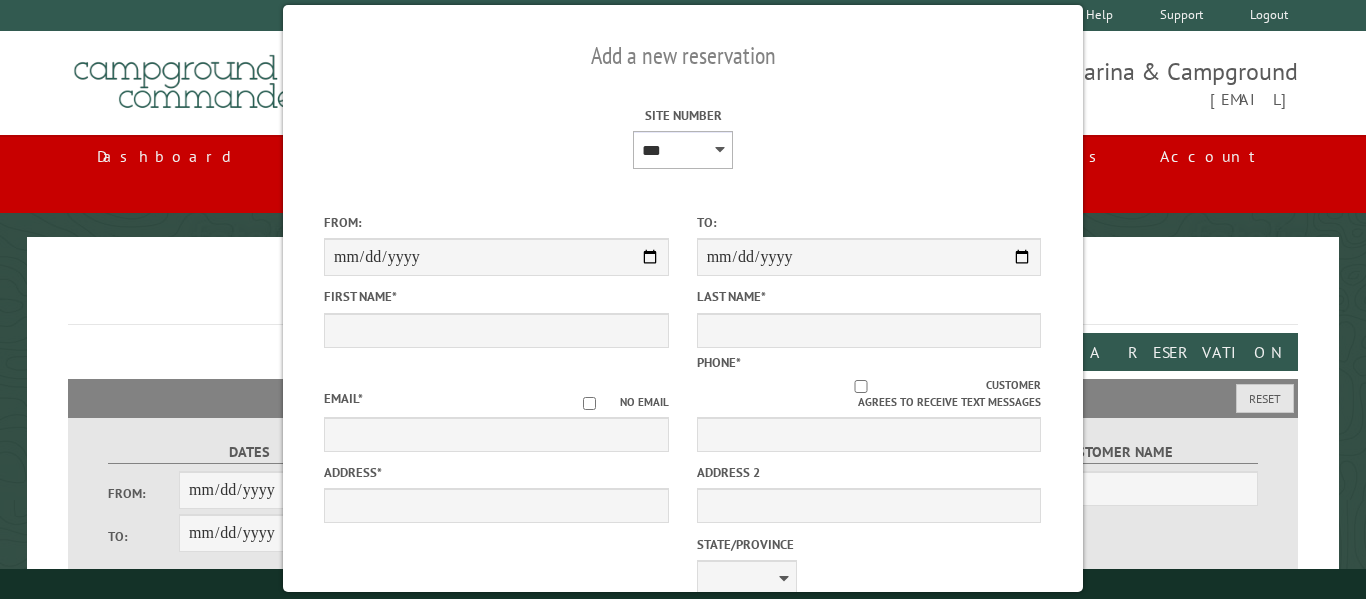 click on "*** *** *** *** *** *** *** **** **** **** **** **** **** **** **** **** **** **** **** **** **** **** **** **** **** **** **** **** **** **** **** **** **** **** **** **** **** **** ***** **** **** ***** *** *** *** *** *** *** *** *** *** **** *** *** *** *** *** ***" at bounding box center (683, 150) 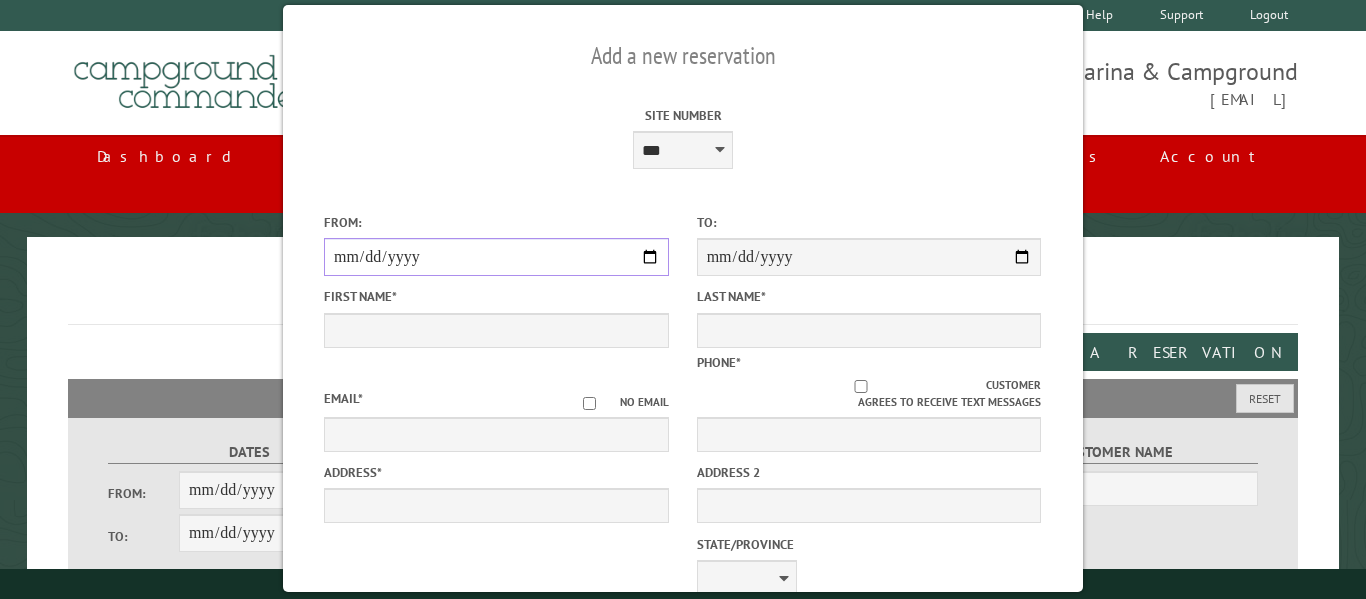 click on "From:" at bounding box center (496, 257) 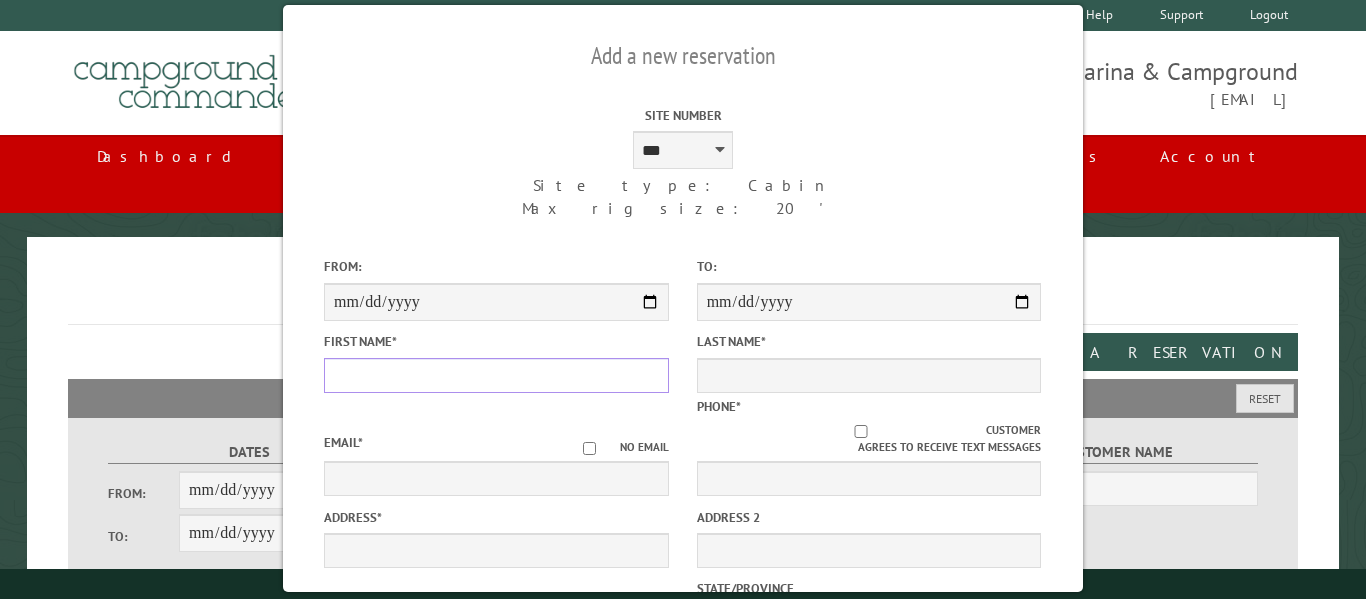 click on "First Name *" at bounding box center (496, 375) 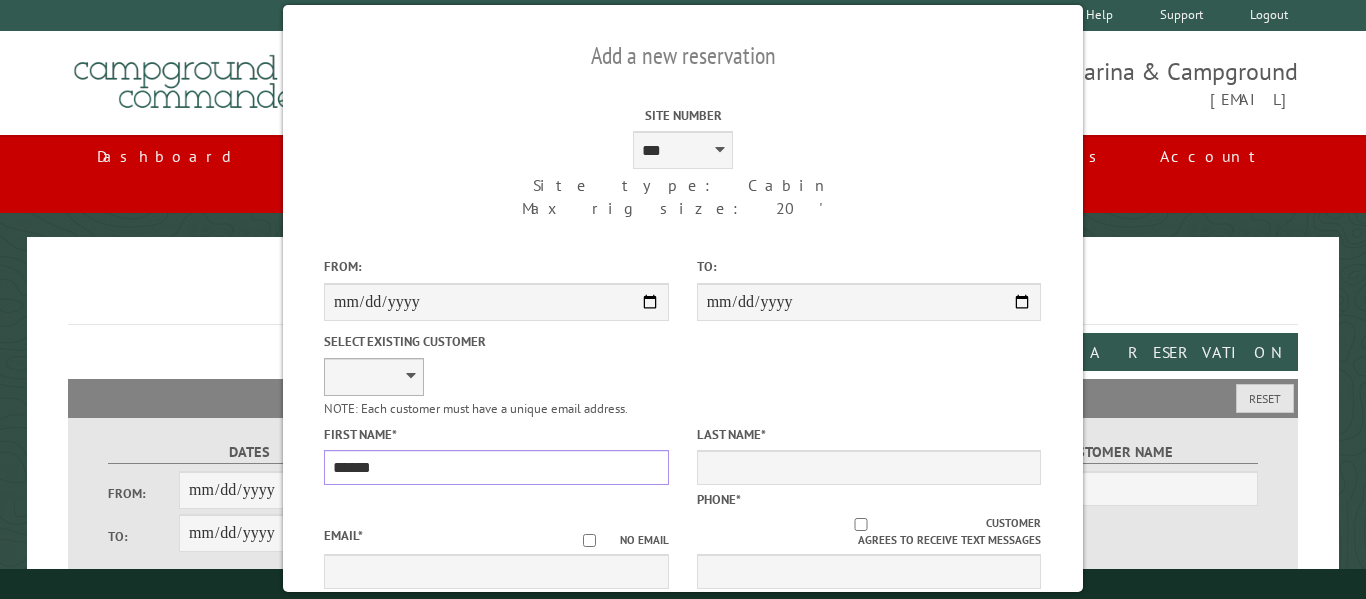 type on "******" 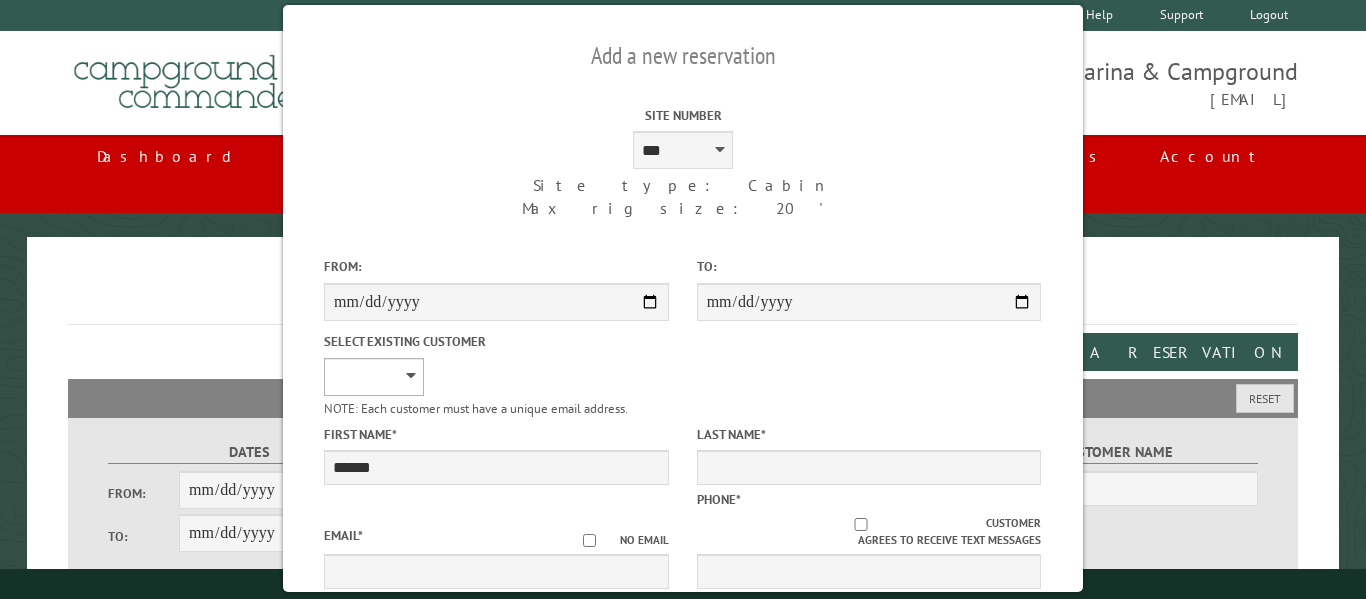 click on "**********" at bounding box center [374, 377] 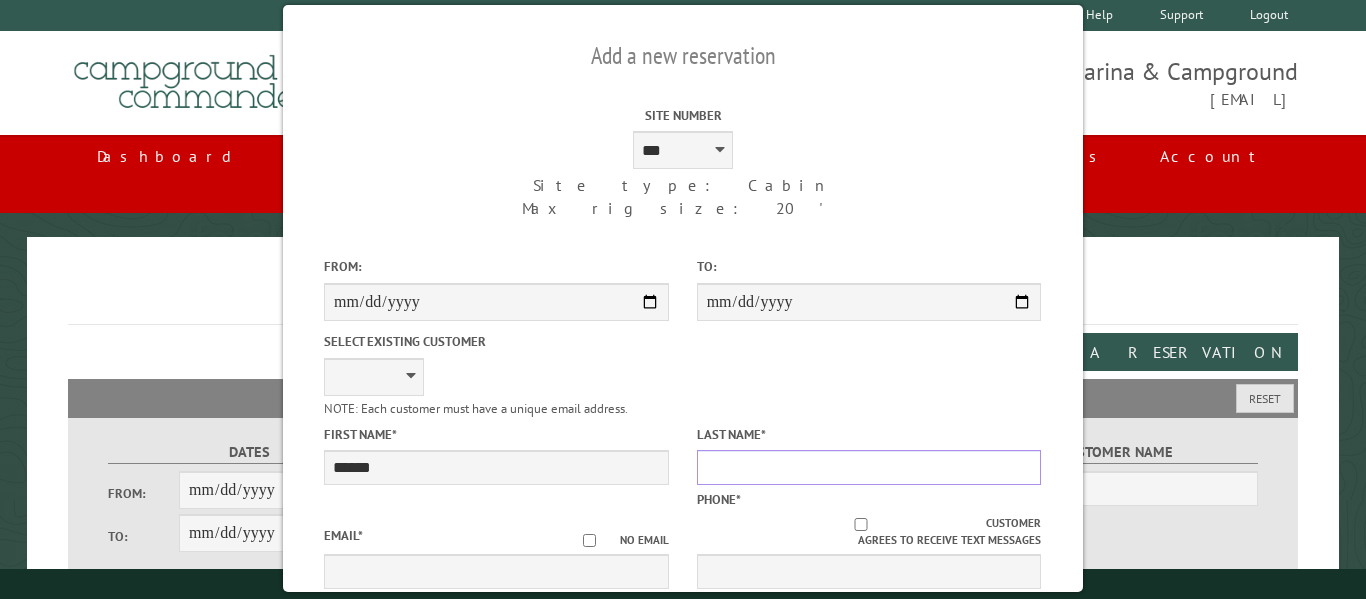 click on "Last Name *" at bounding box center (869, 467) 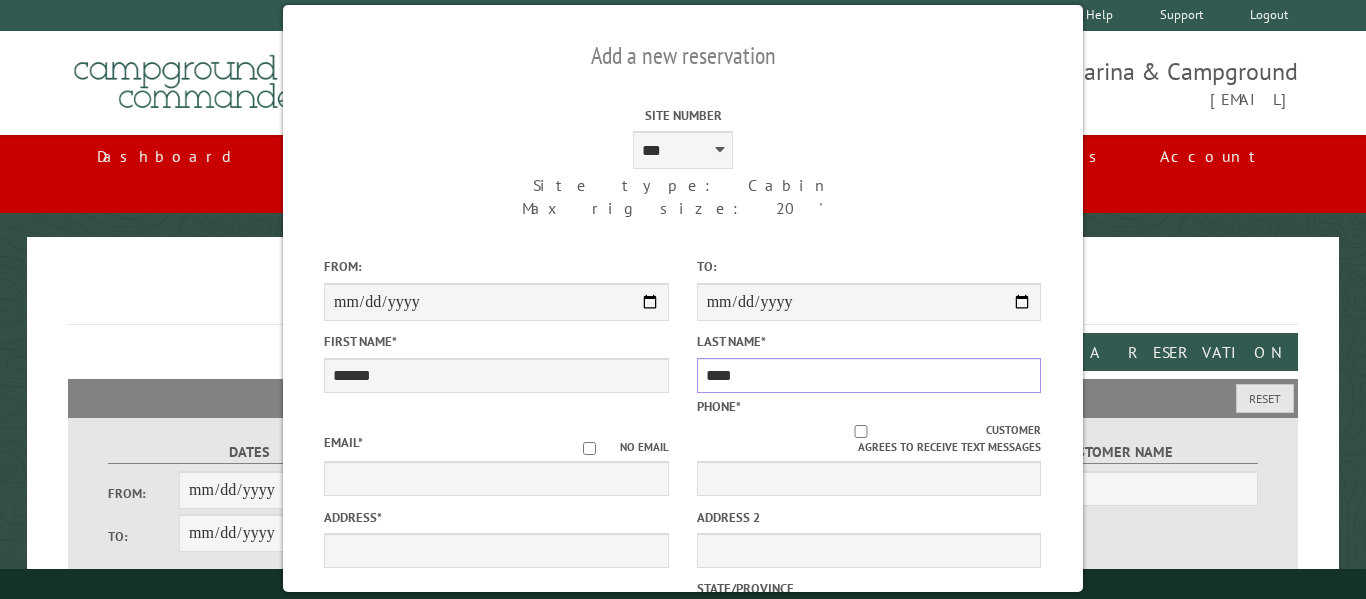 type on "****" 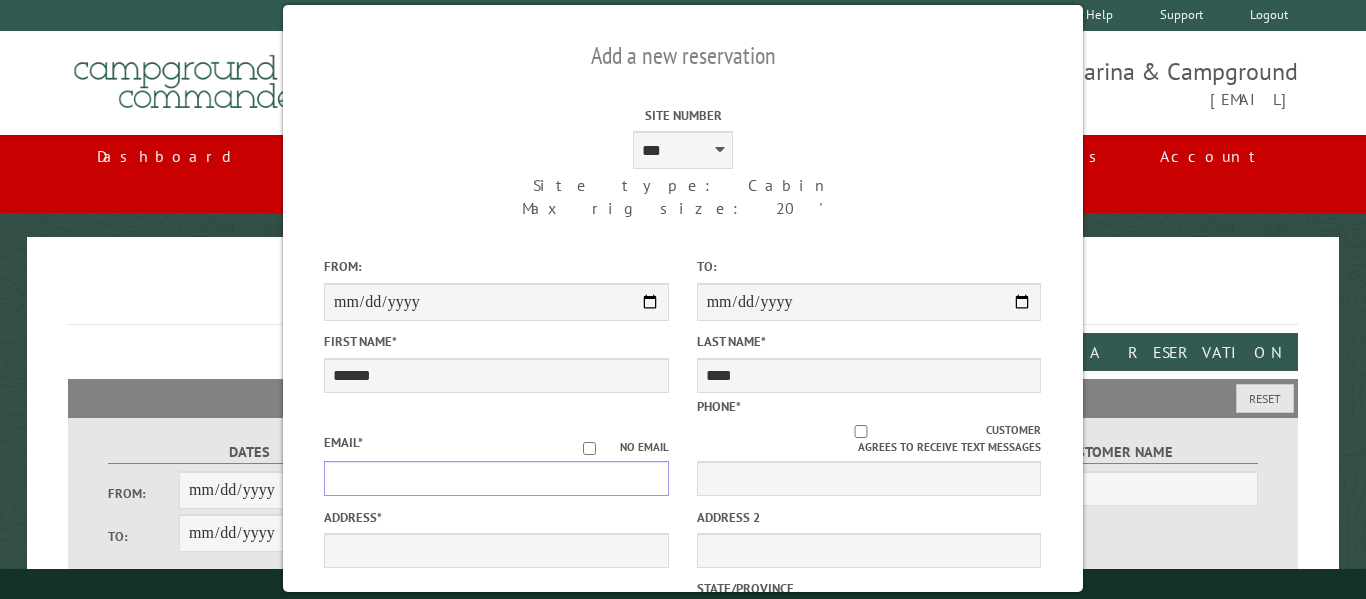 click on "Email *" at bounding box center (496, 478) 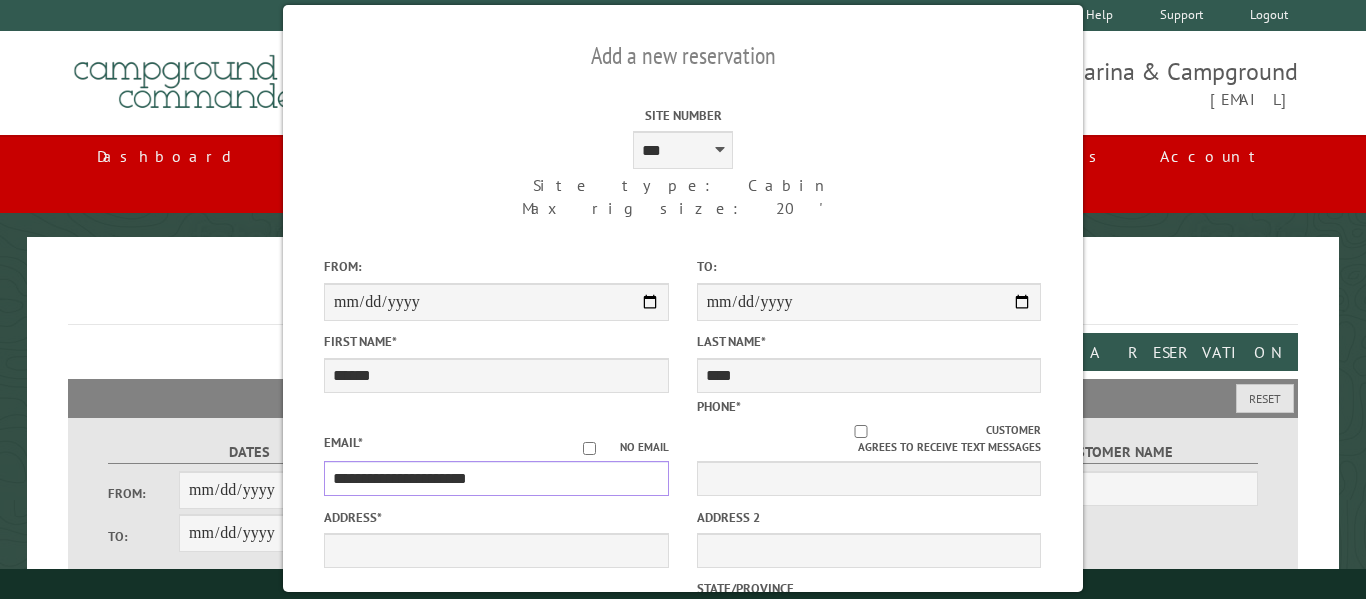 type on "**********" 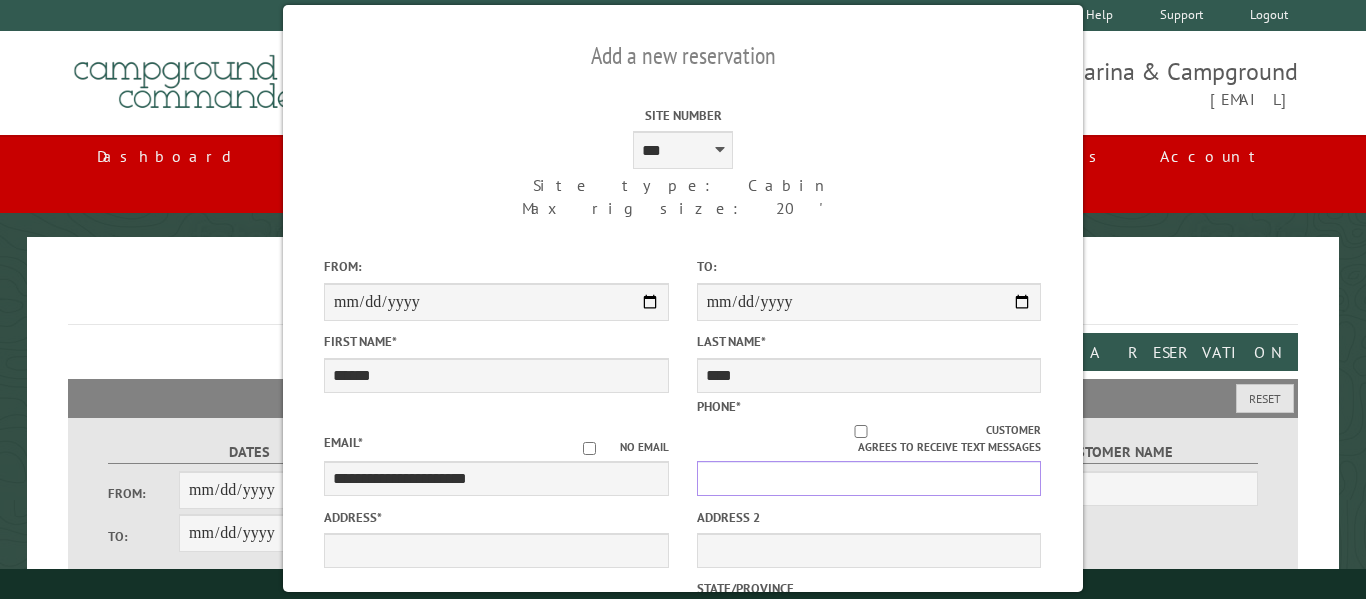 click on "Phone *" at bounding box center (869, 478) 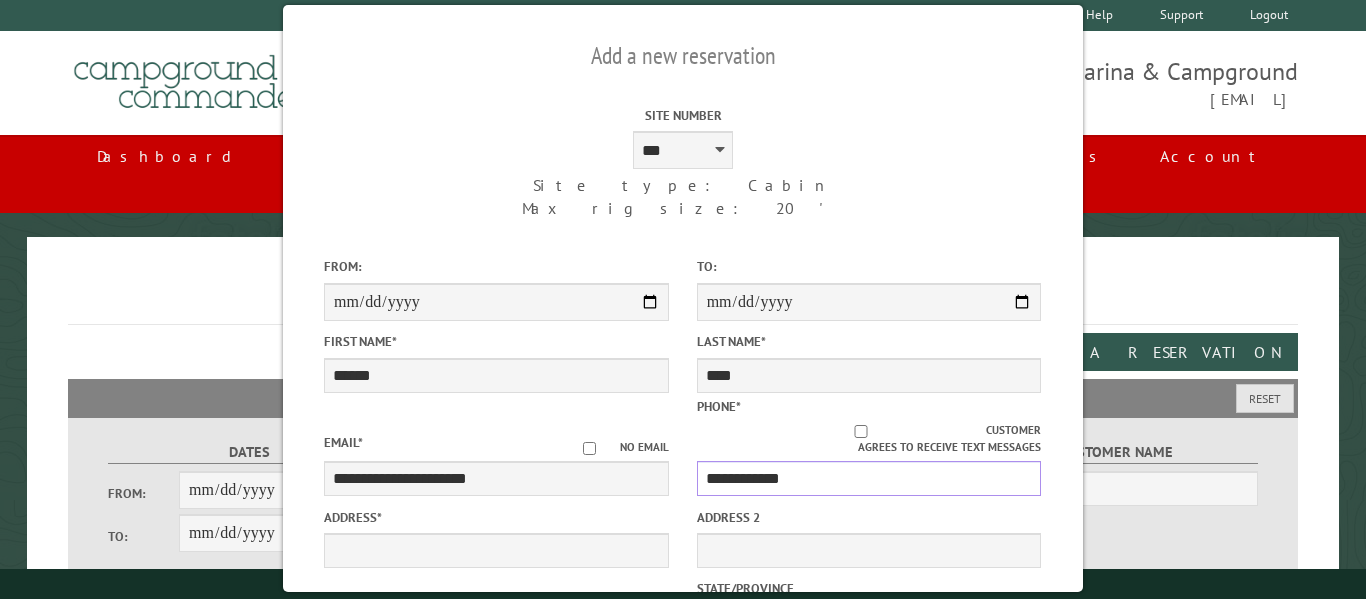 type on "**********" 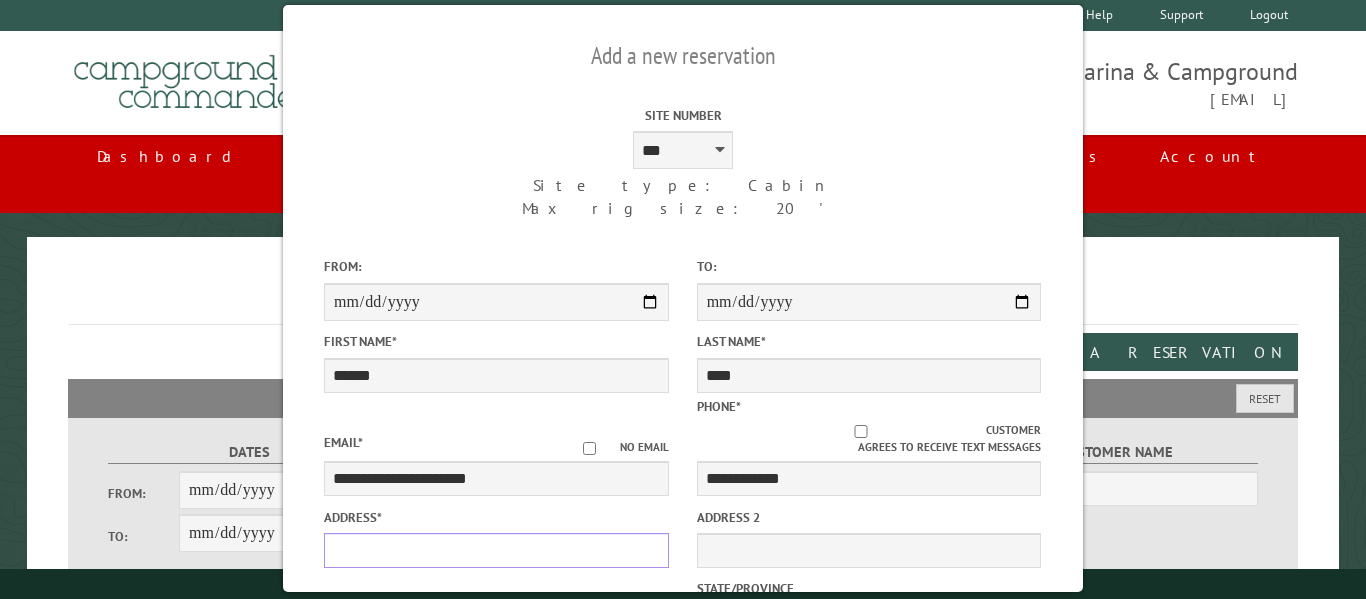 click on "Address *" at bounding box center [496, 550] 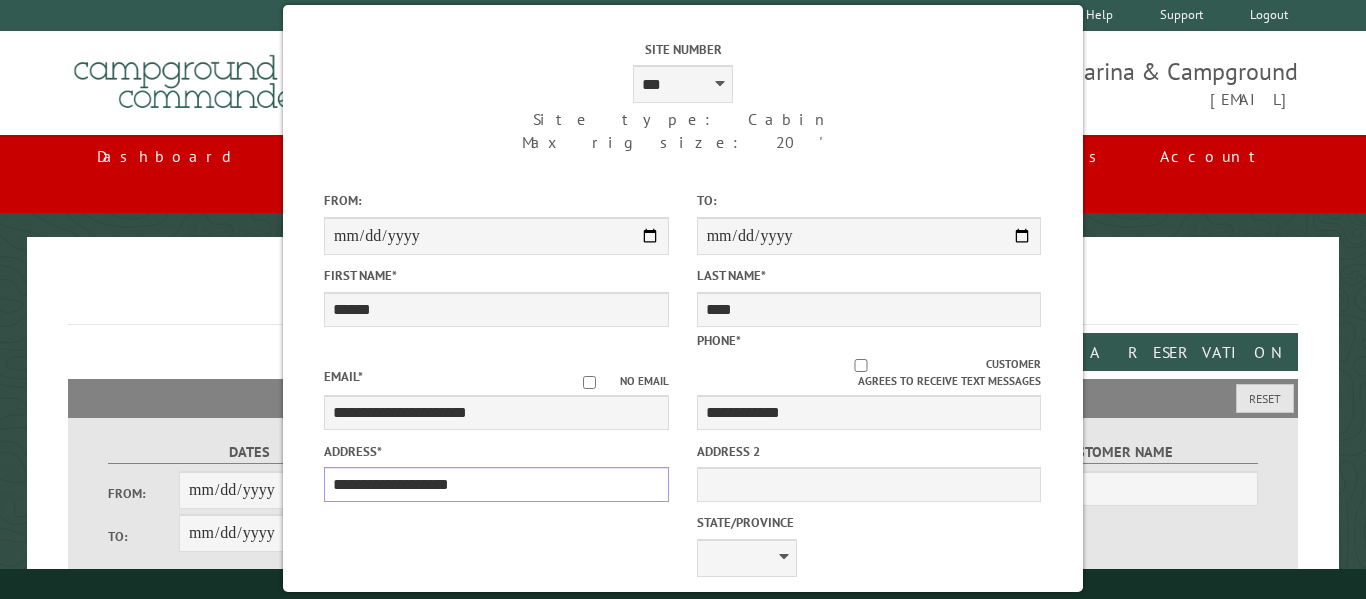 scroll, scrollTop: 78, scrollLeft: 0, axis: vertical 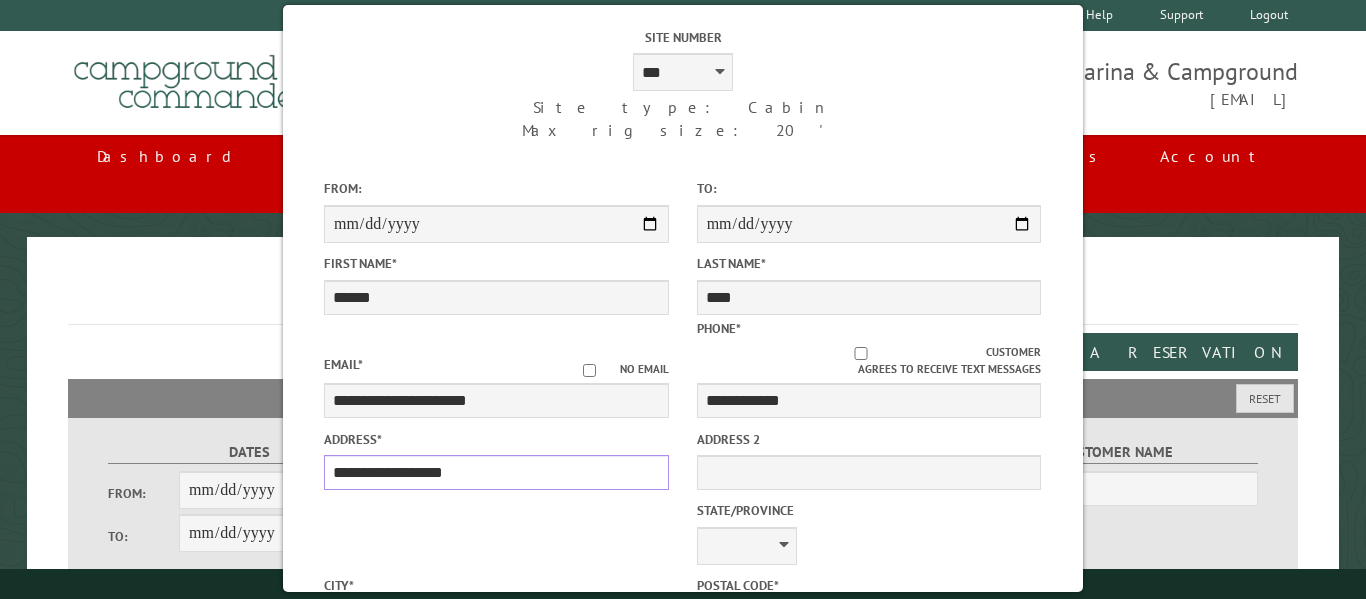 type on "**********" 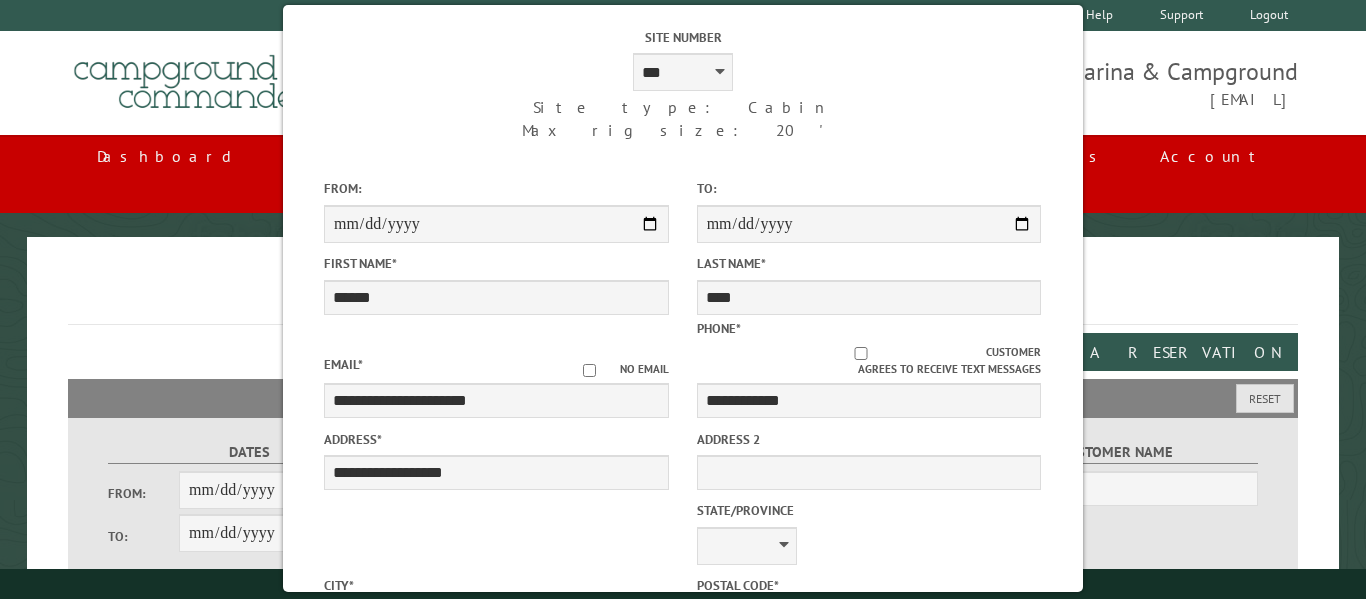 click on "Postal Code *" at bounding box center (779, 619) 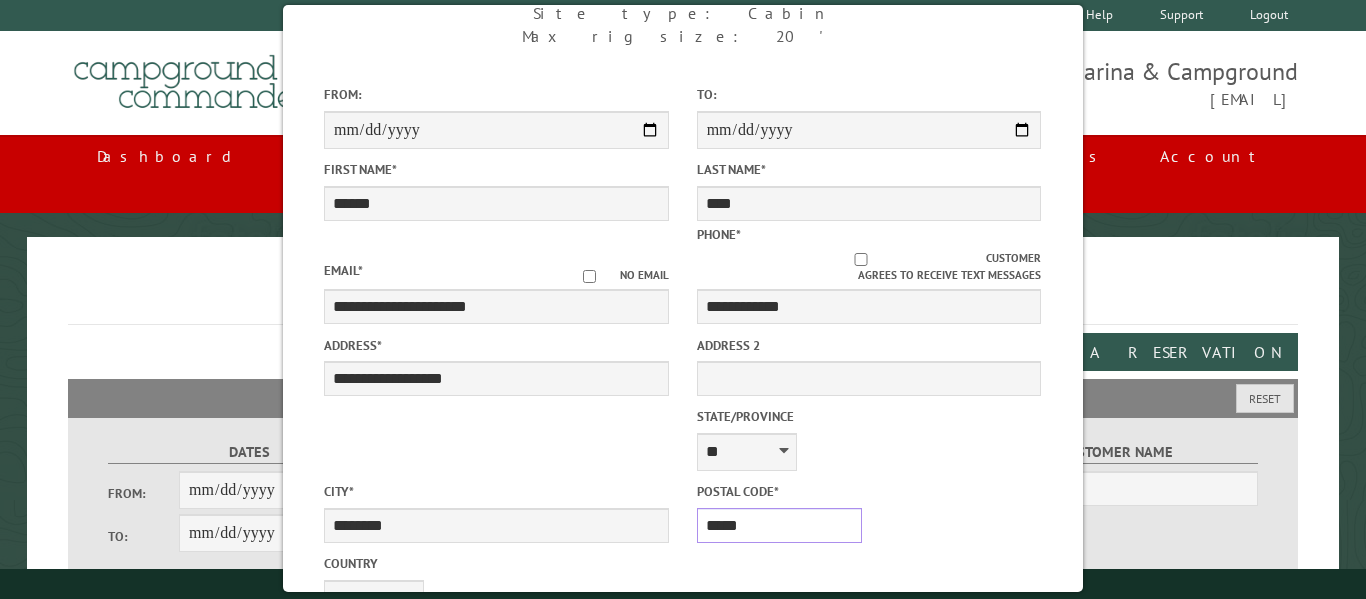 scroll, scrollTop: 180, scrollLeft: 0, axis: vertical 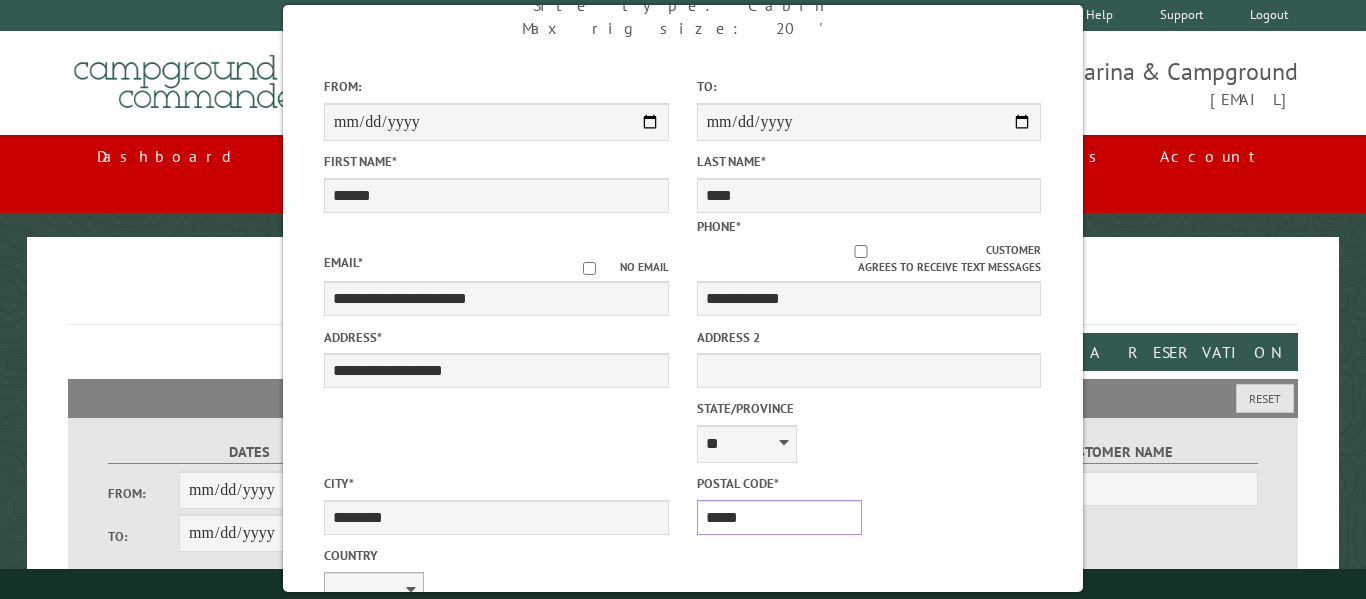 type on "*****" 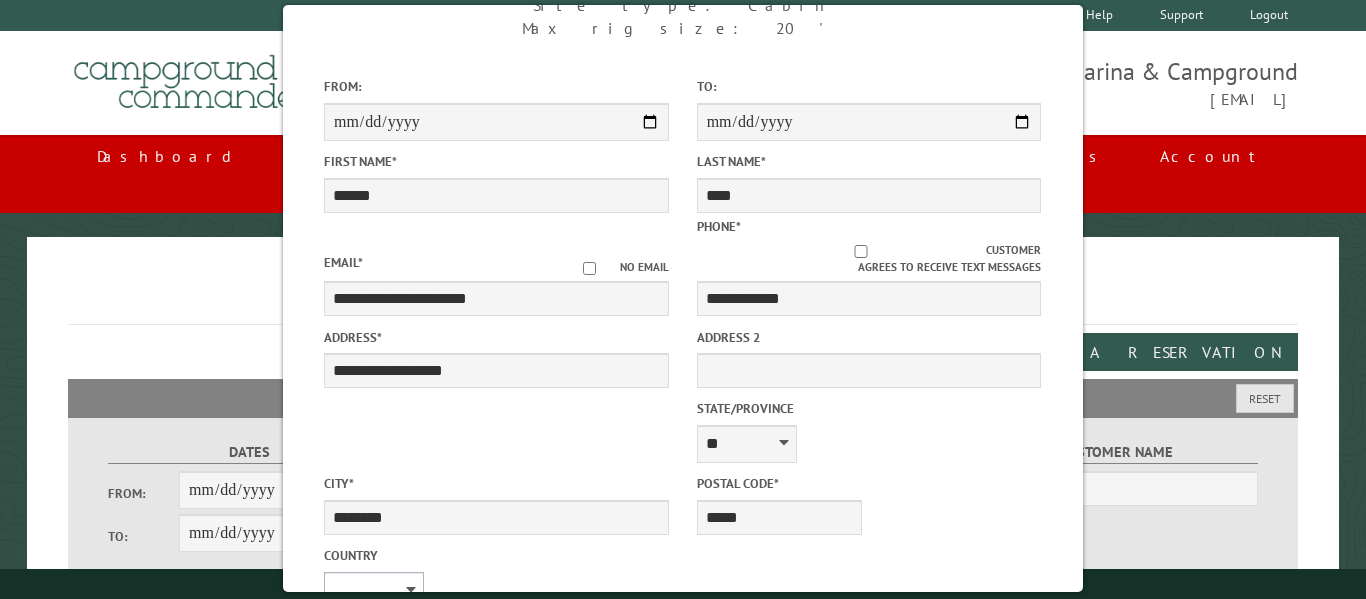 click on "**********" at bounding box center [374, 591] 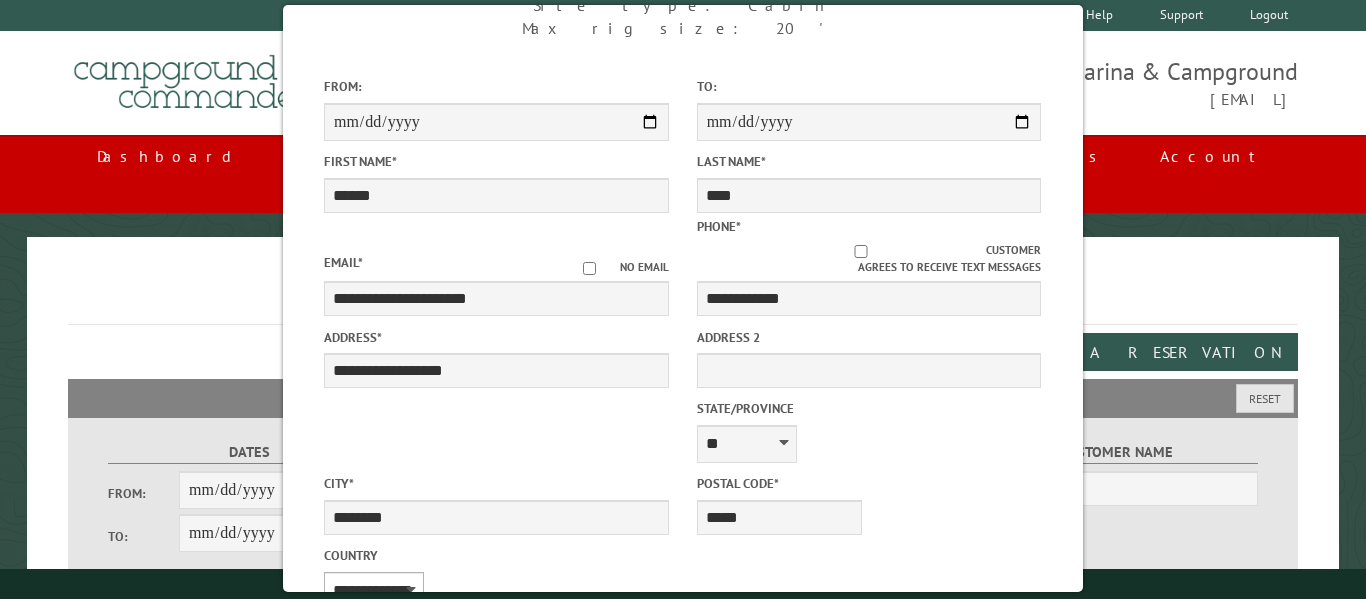 click on "**********" at bounding box center (374, 591) 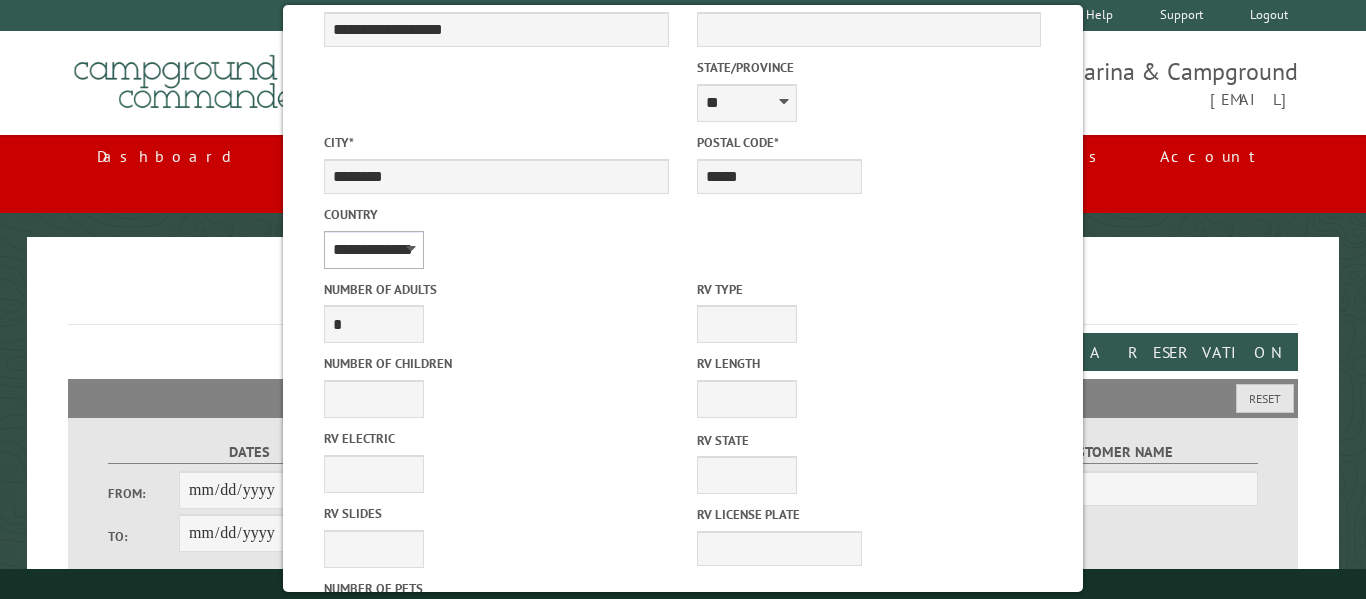 scroll, scrollTop: 524, scrollLeft: 0, axis: vertical 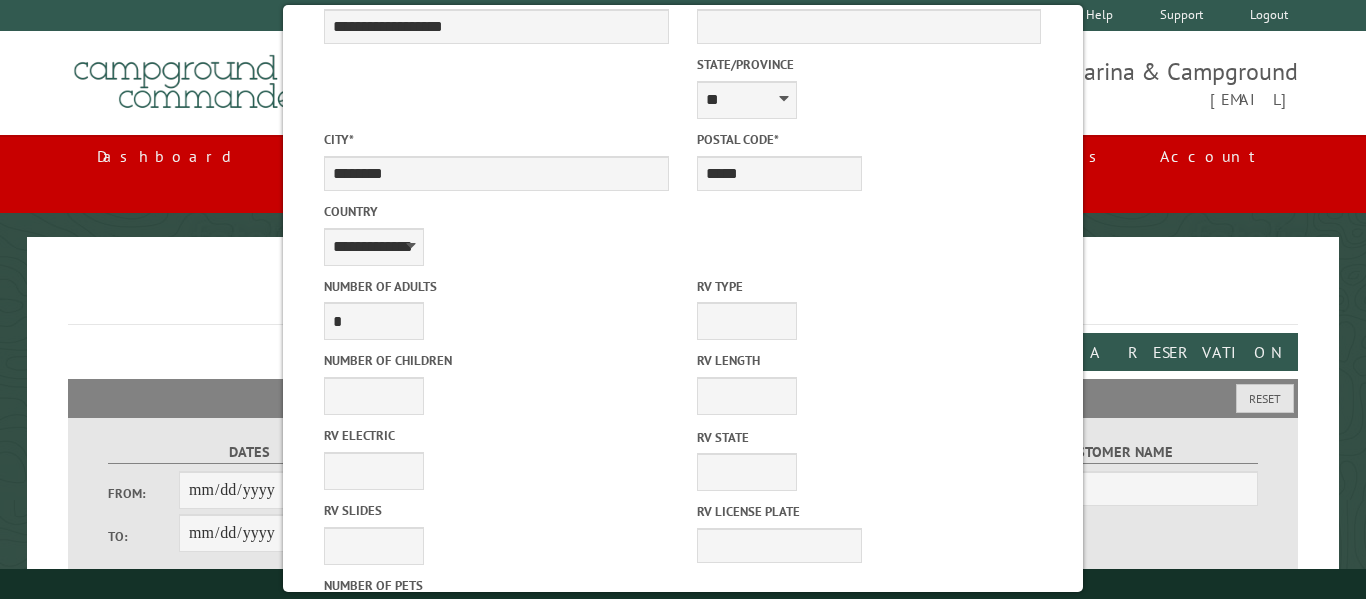 click on "******" at bounding box center (869, 835) 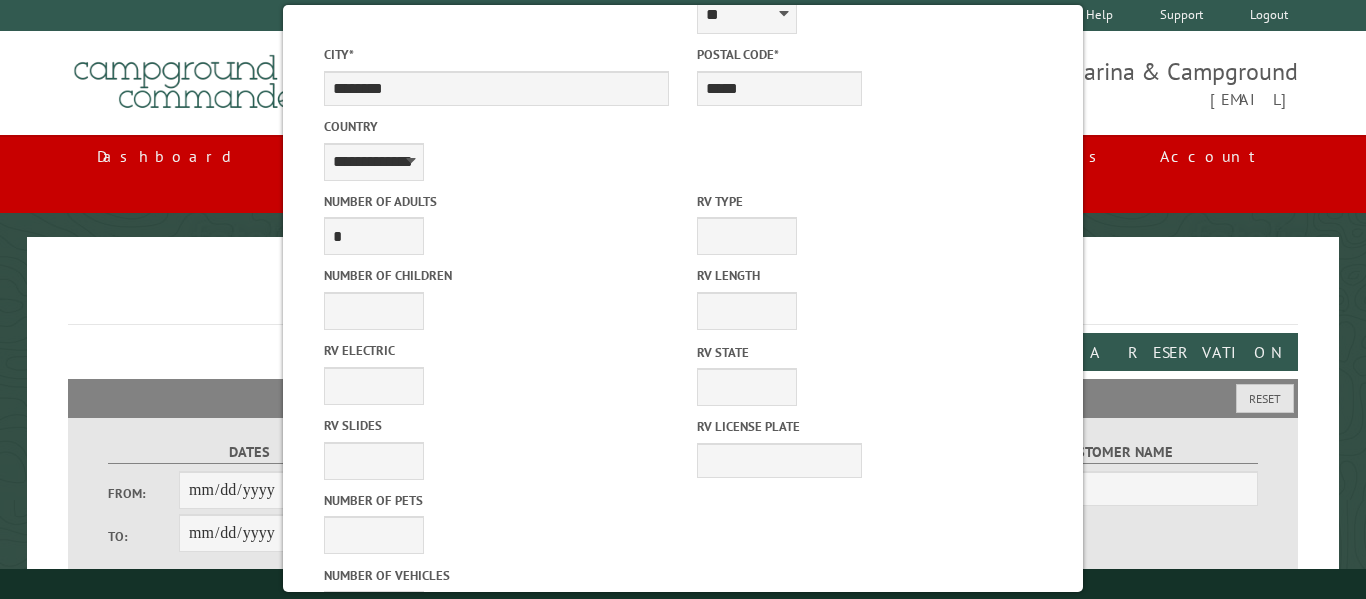 scroll, scrollTop: 628, scrollLeft: 0, axis: vertical 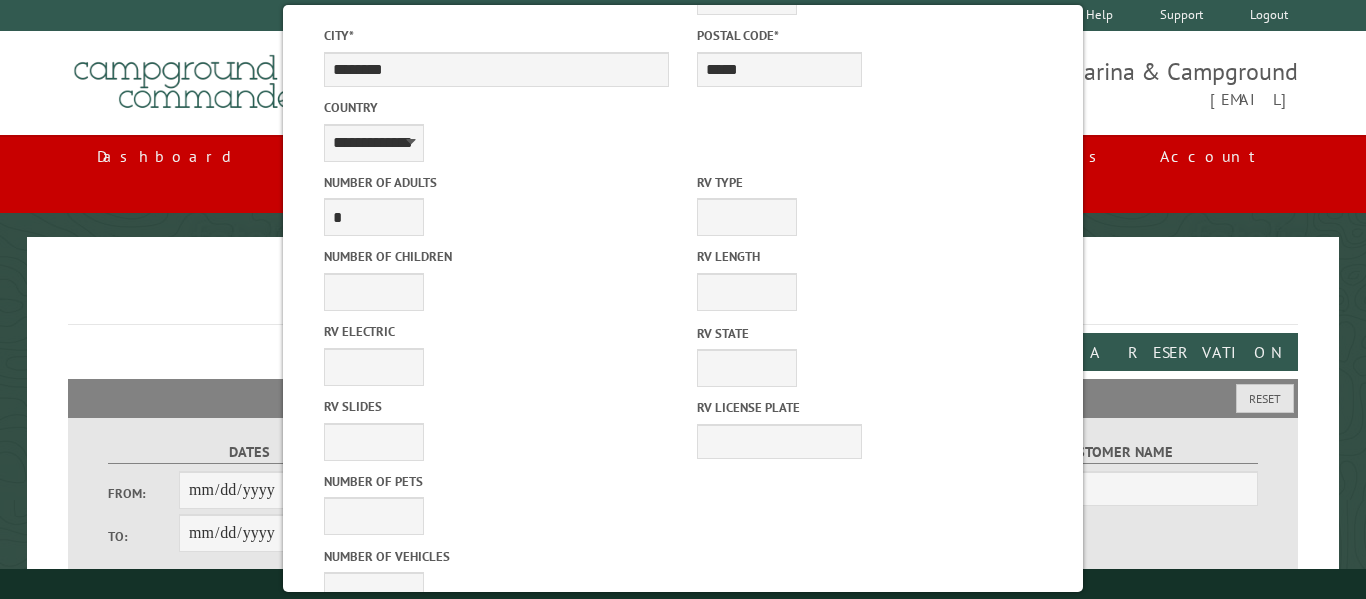 type on "*****" 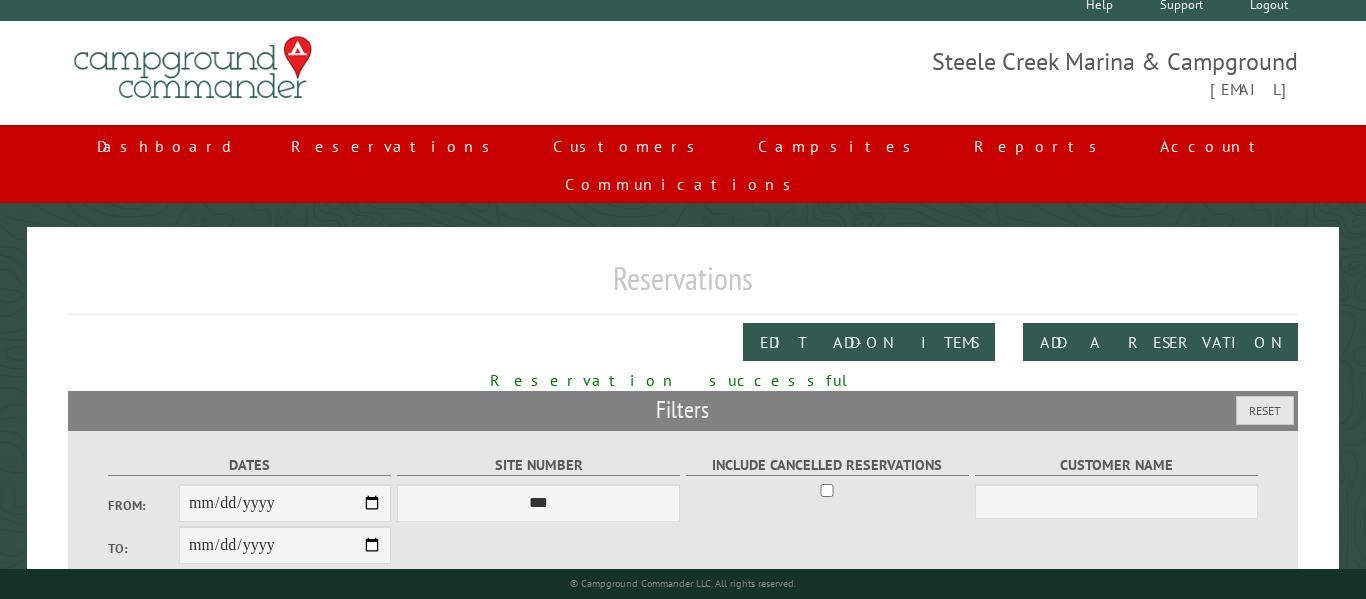 scroll, scrollTop: 20, scrollLeft: 0, axis: vertical 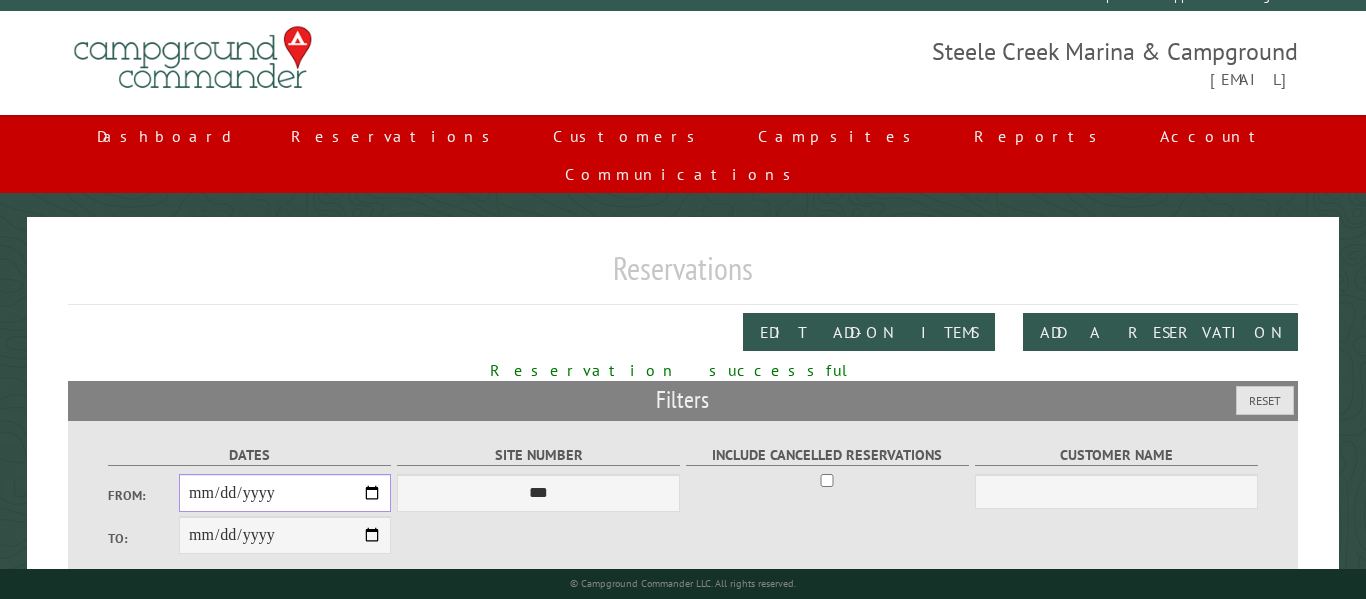 click on "From:" at bounding box center [285, 493] 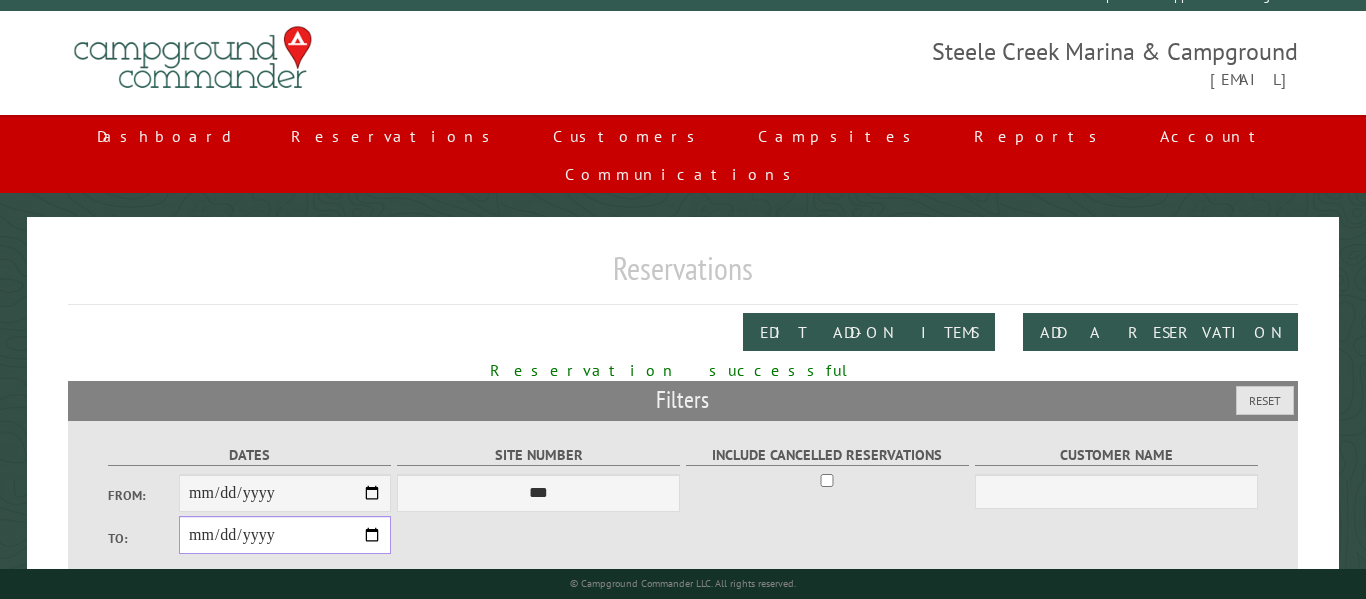 click on "**********" at bounding box center [285, 535] 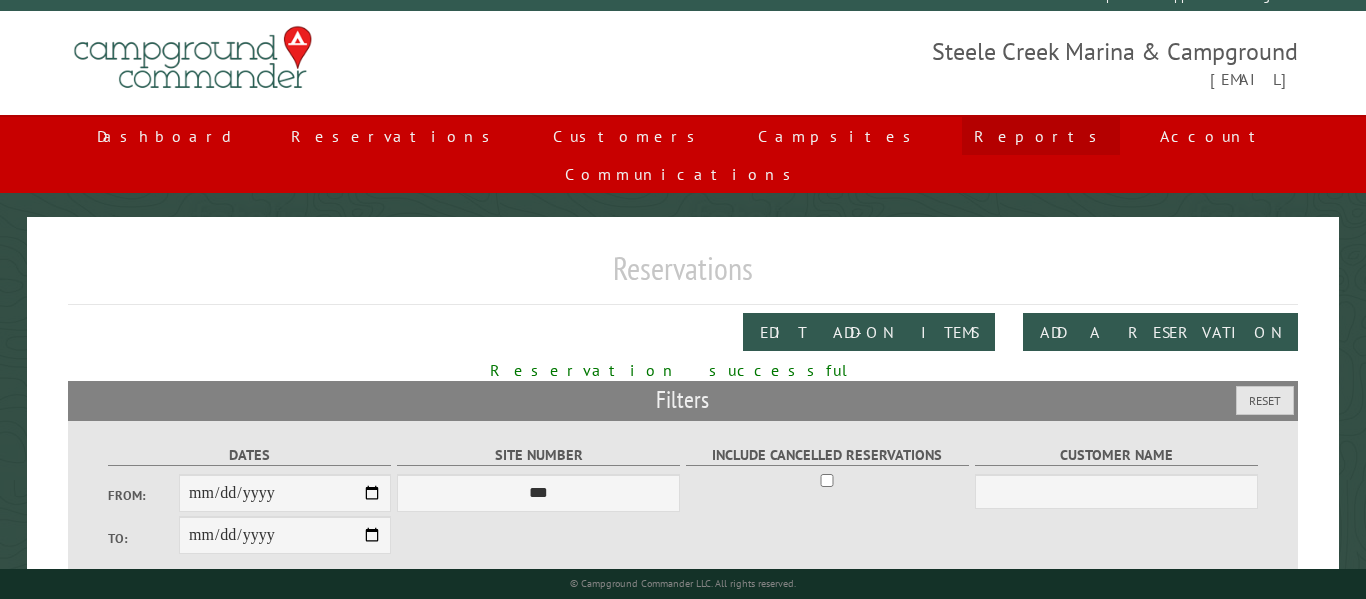 click on "Reports" at bounding box center [1041, 136] 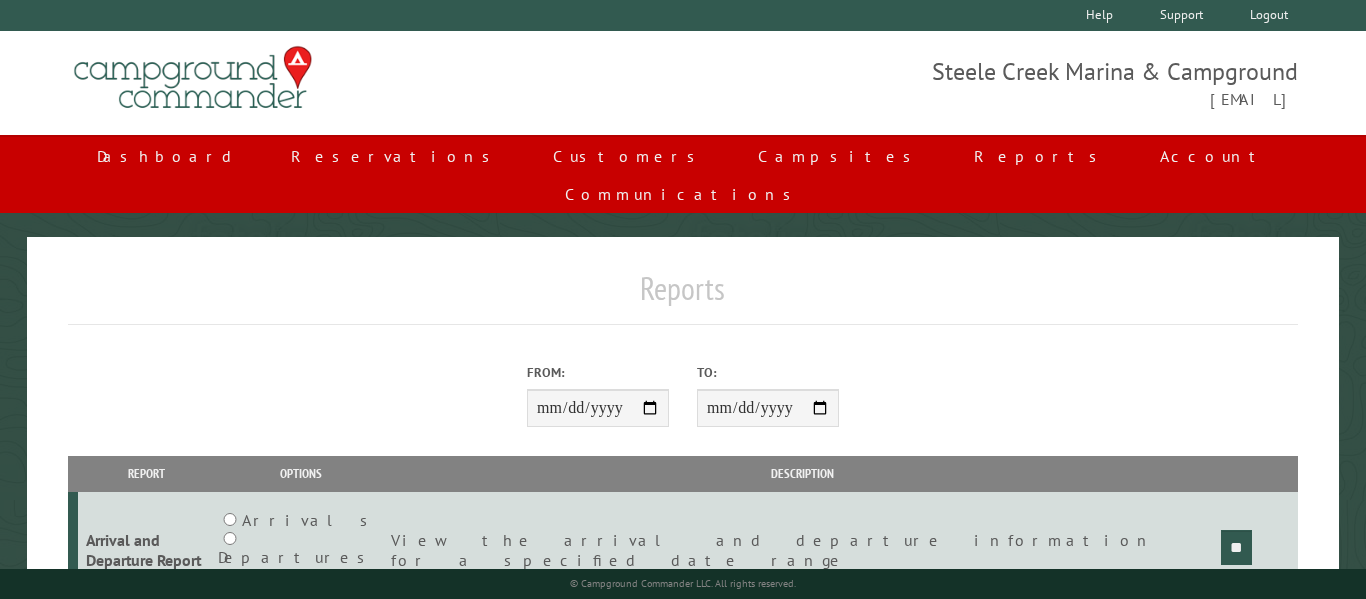 scroll, scrollTop: 0, scrollLeft: 0, axis: both 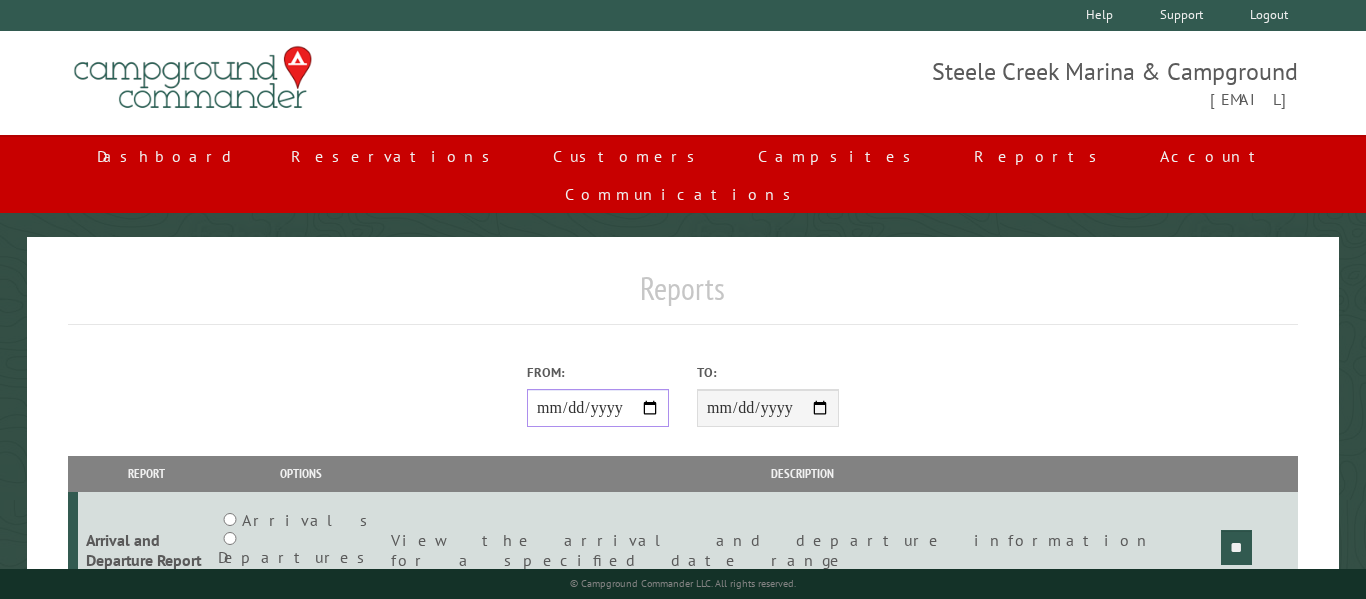click on "From:" at bounding box center (598, 408) 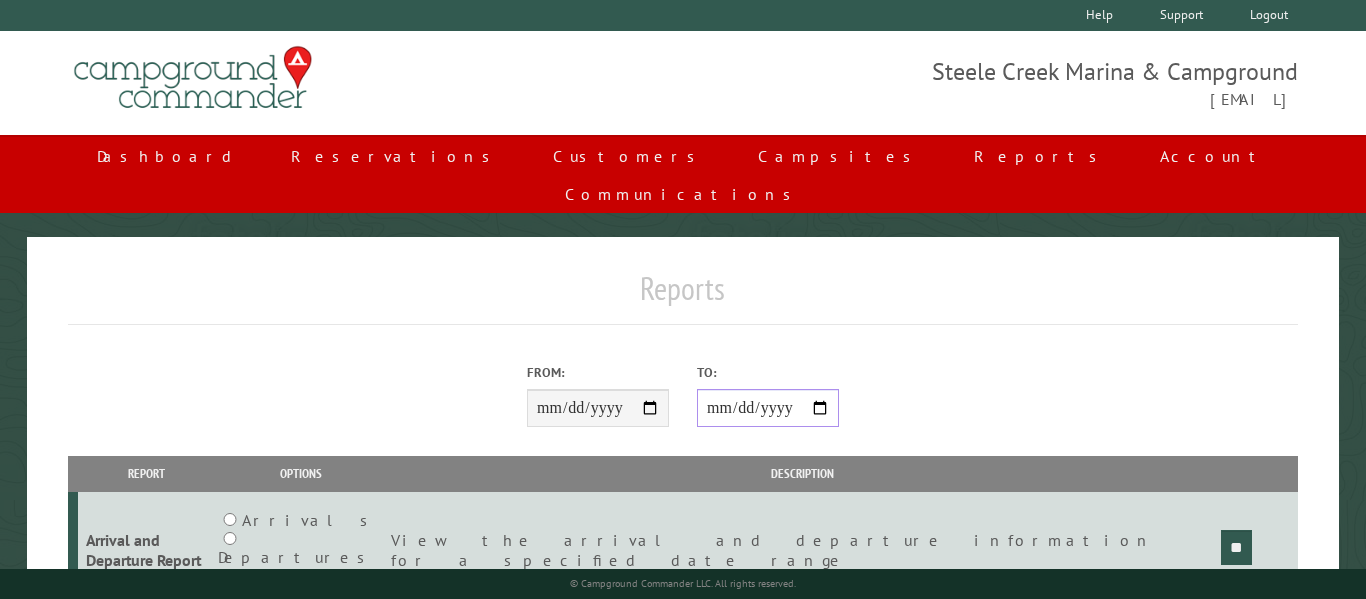 click on "**********" at bounding box center (768, 408) 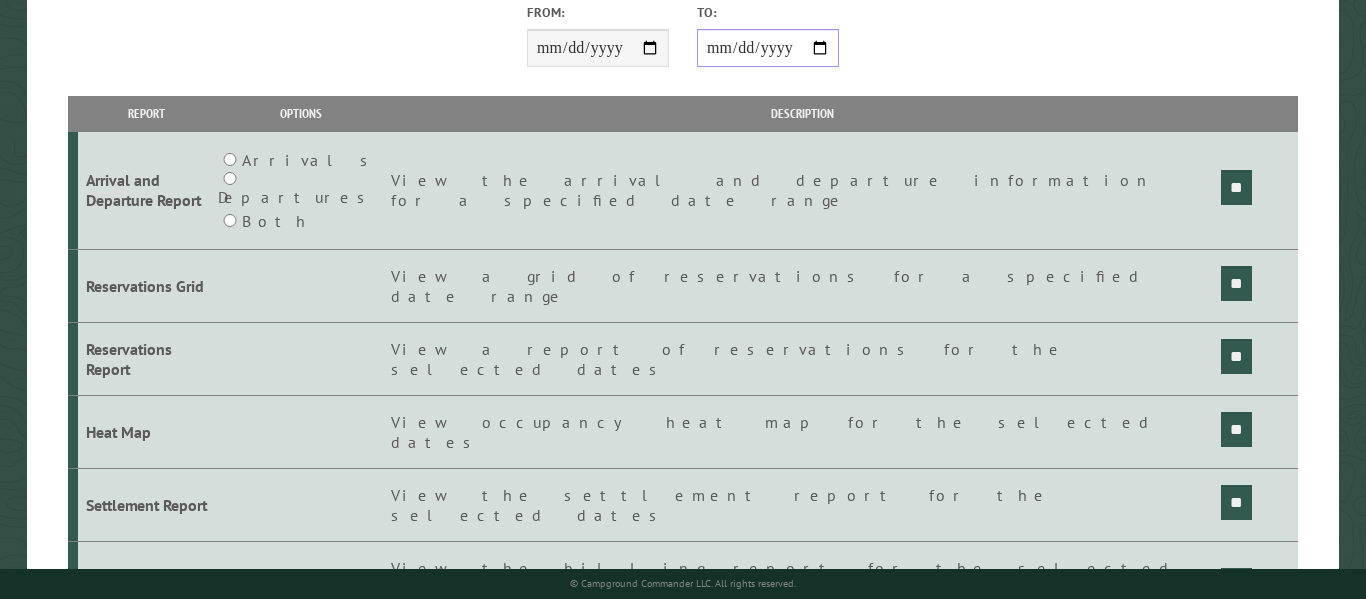 scroll, scrollTop: 357, scrollLeft: 0, axis: vertical 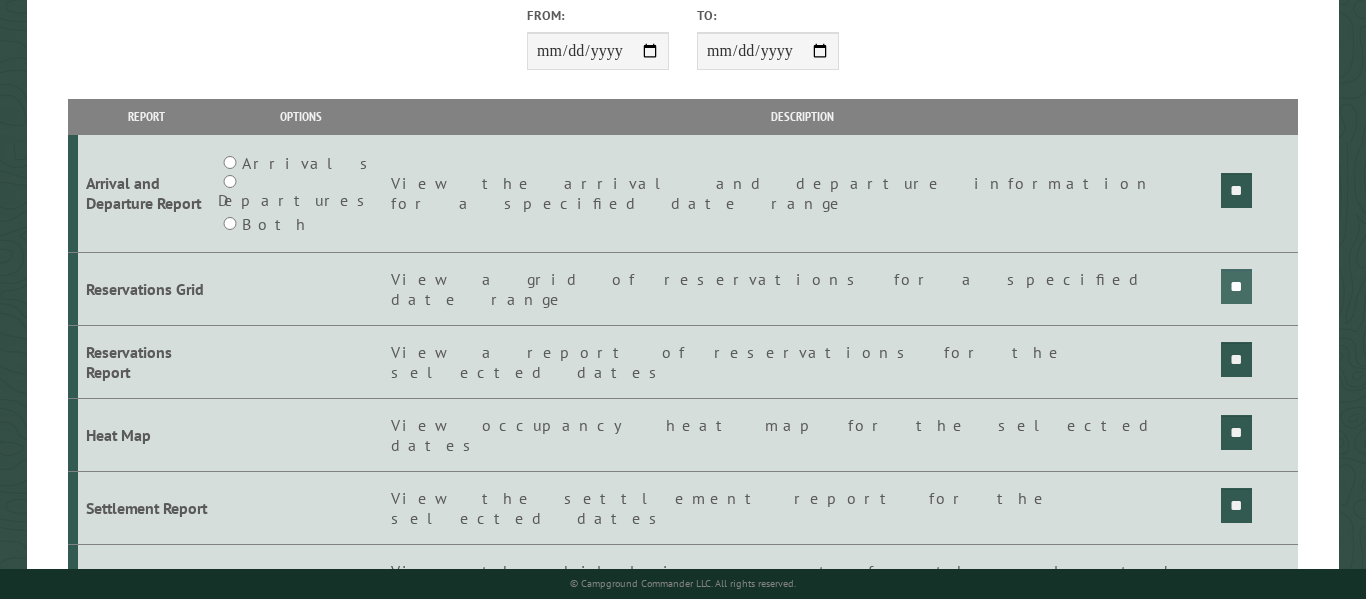 click on "**" at bounding box center (1236, 190) 